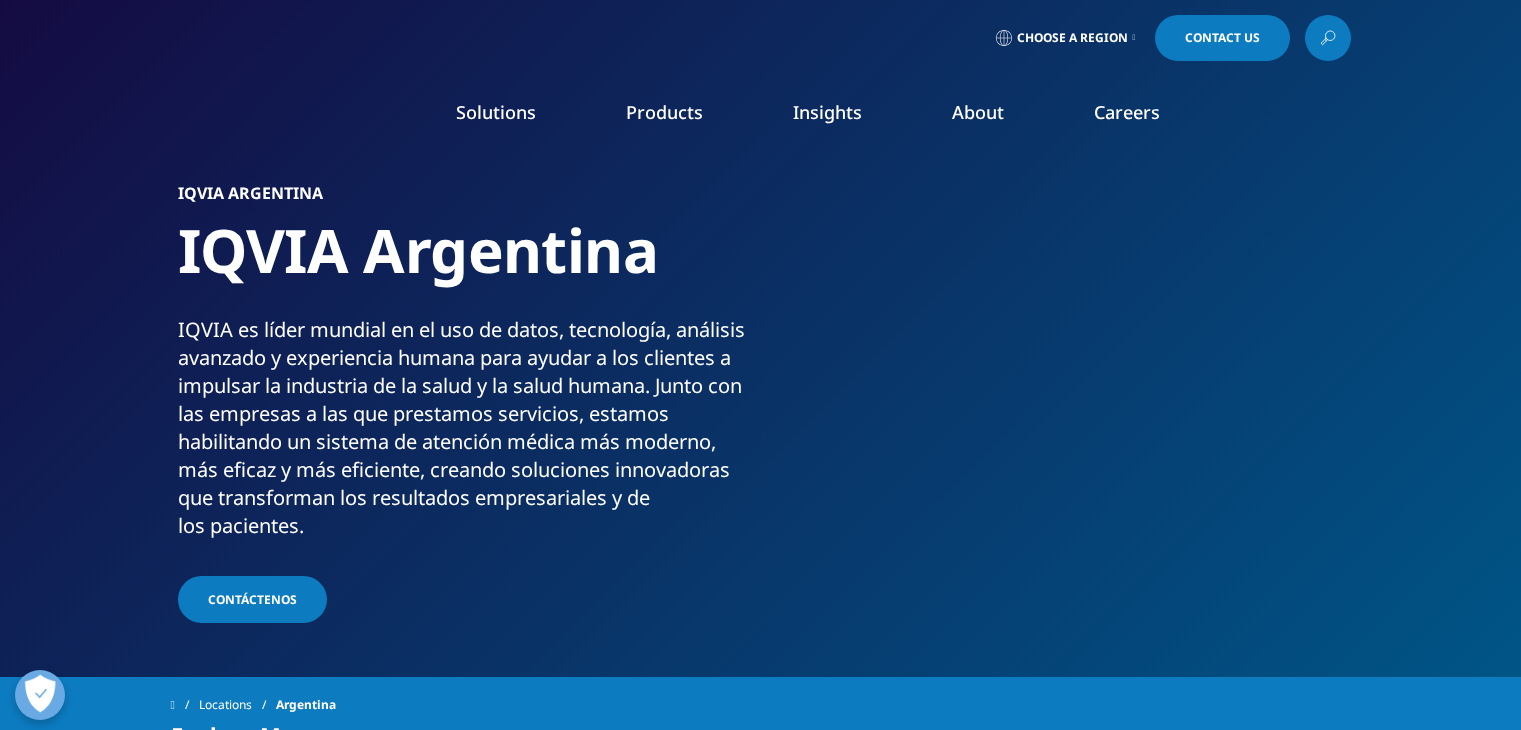 scroll, scrollTop: 0, scrollLeft: 0, axis: both 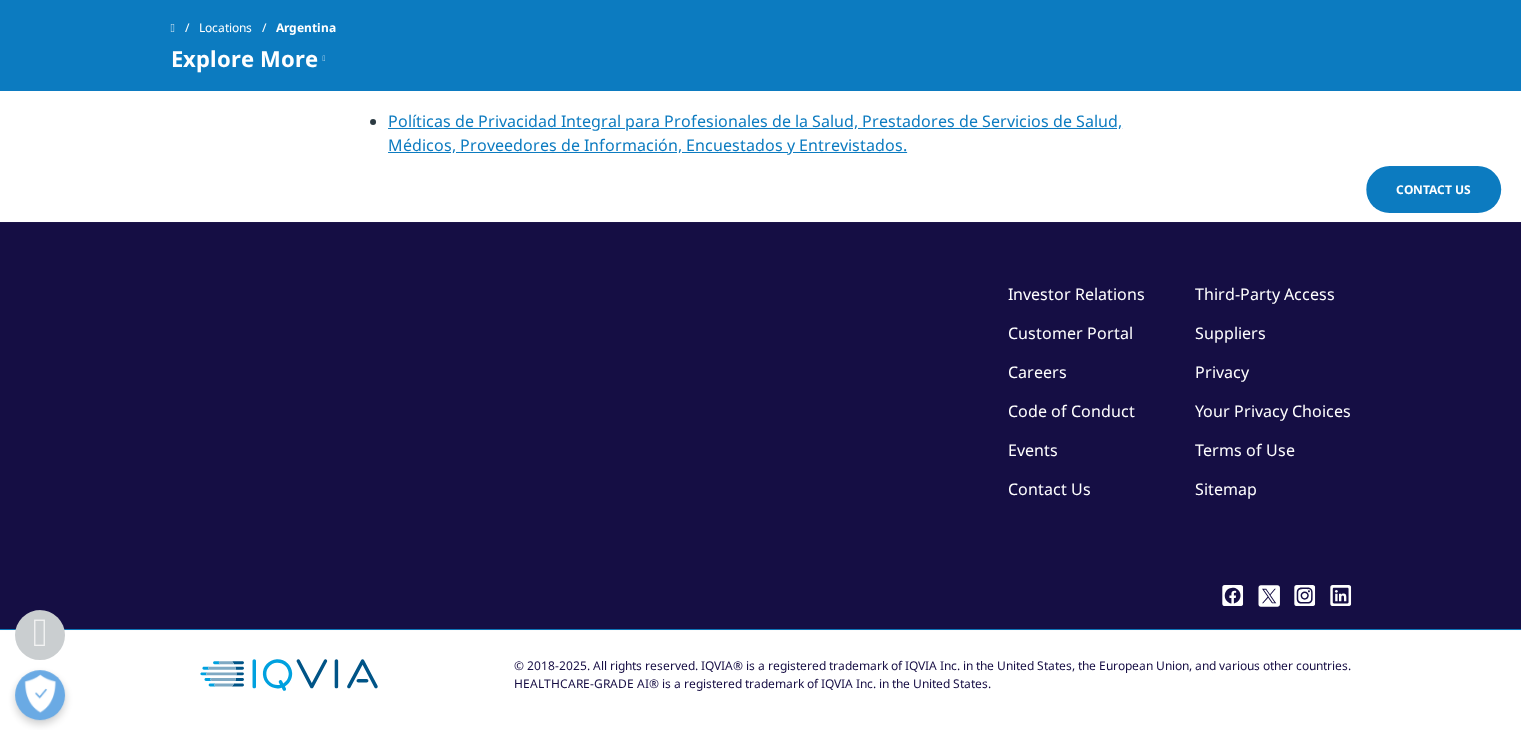 click on "Contact Us" at bounding box center [1049, 489] 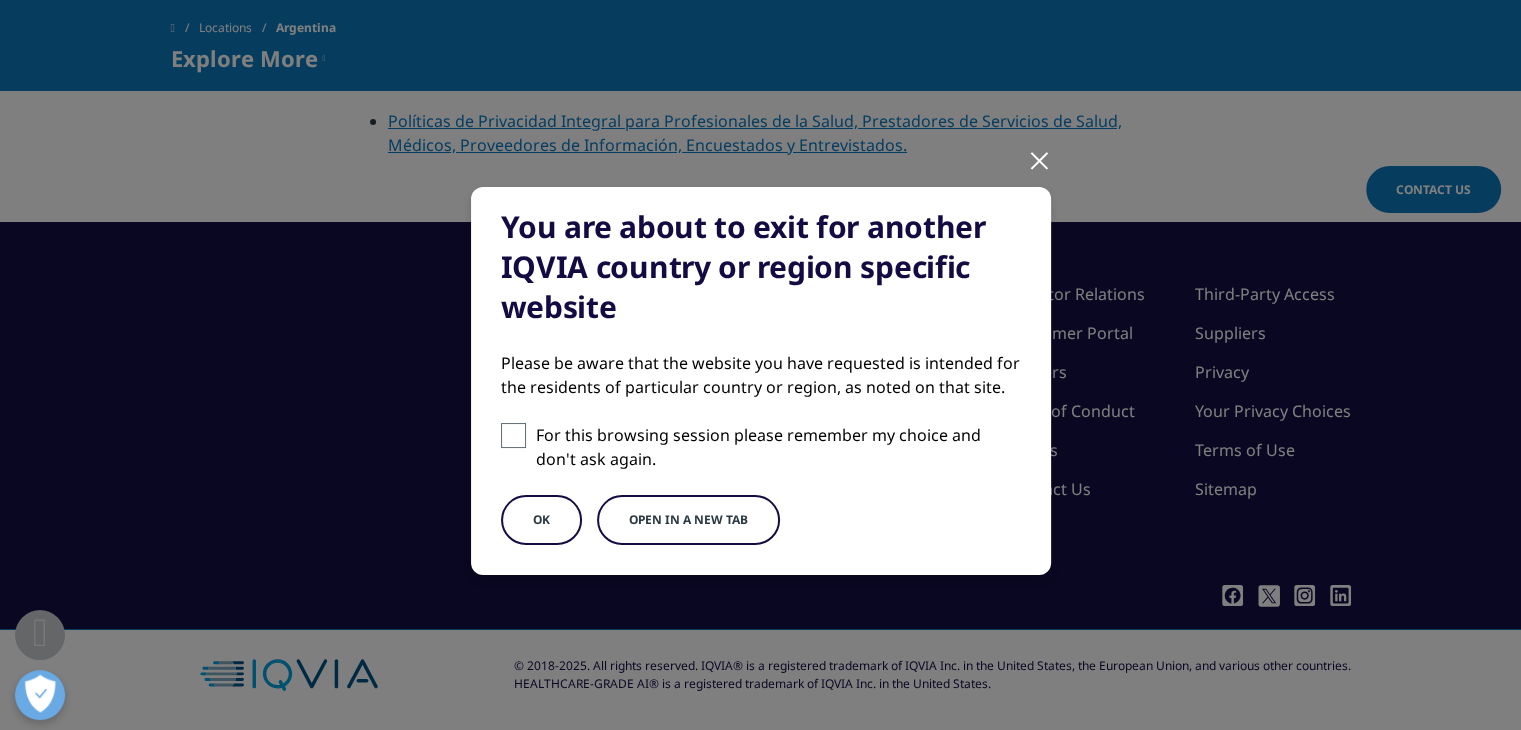click on "OK" at bounding box center [541, 520] 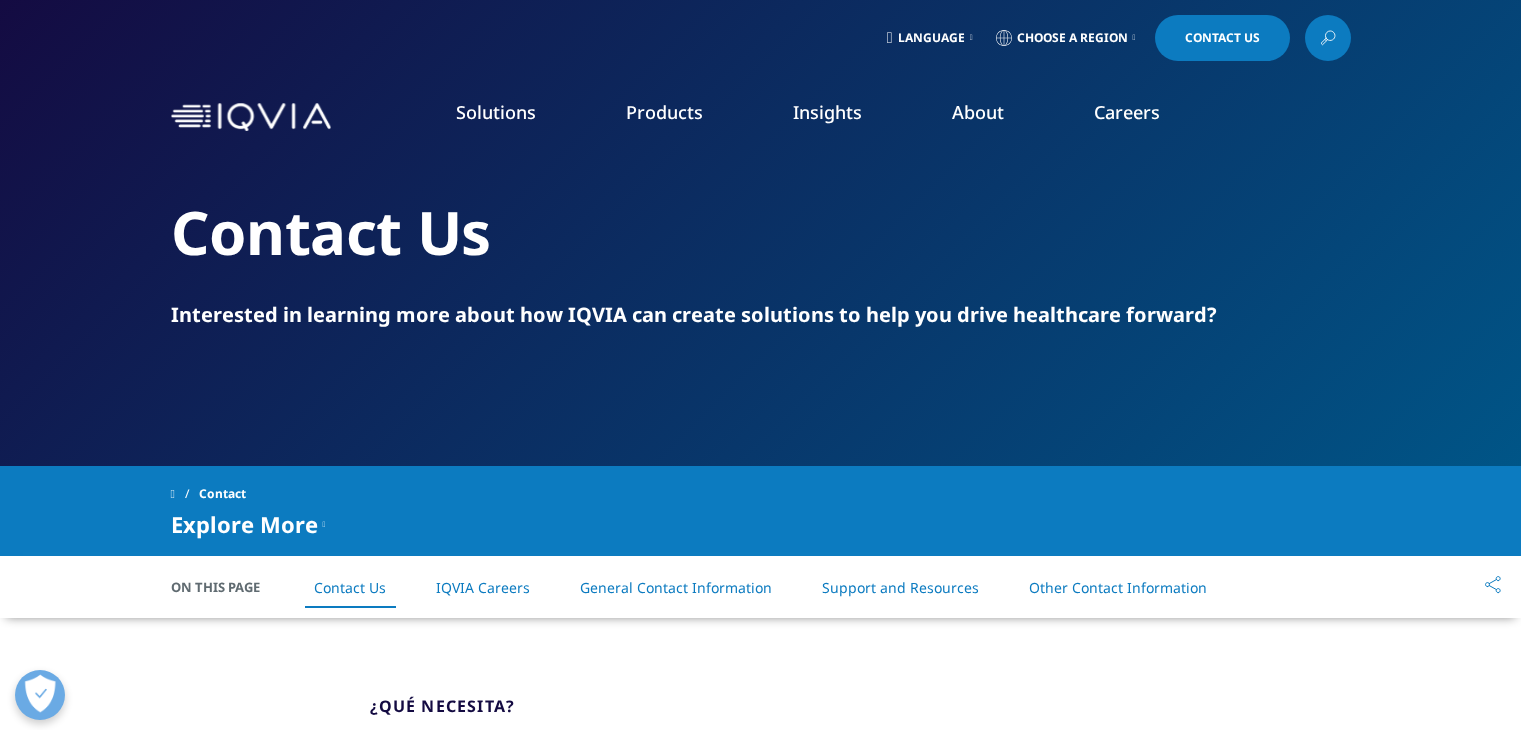 scroll, scrollTop: 0, scrollLeft: 0, axis: both 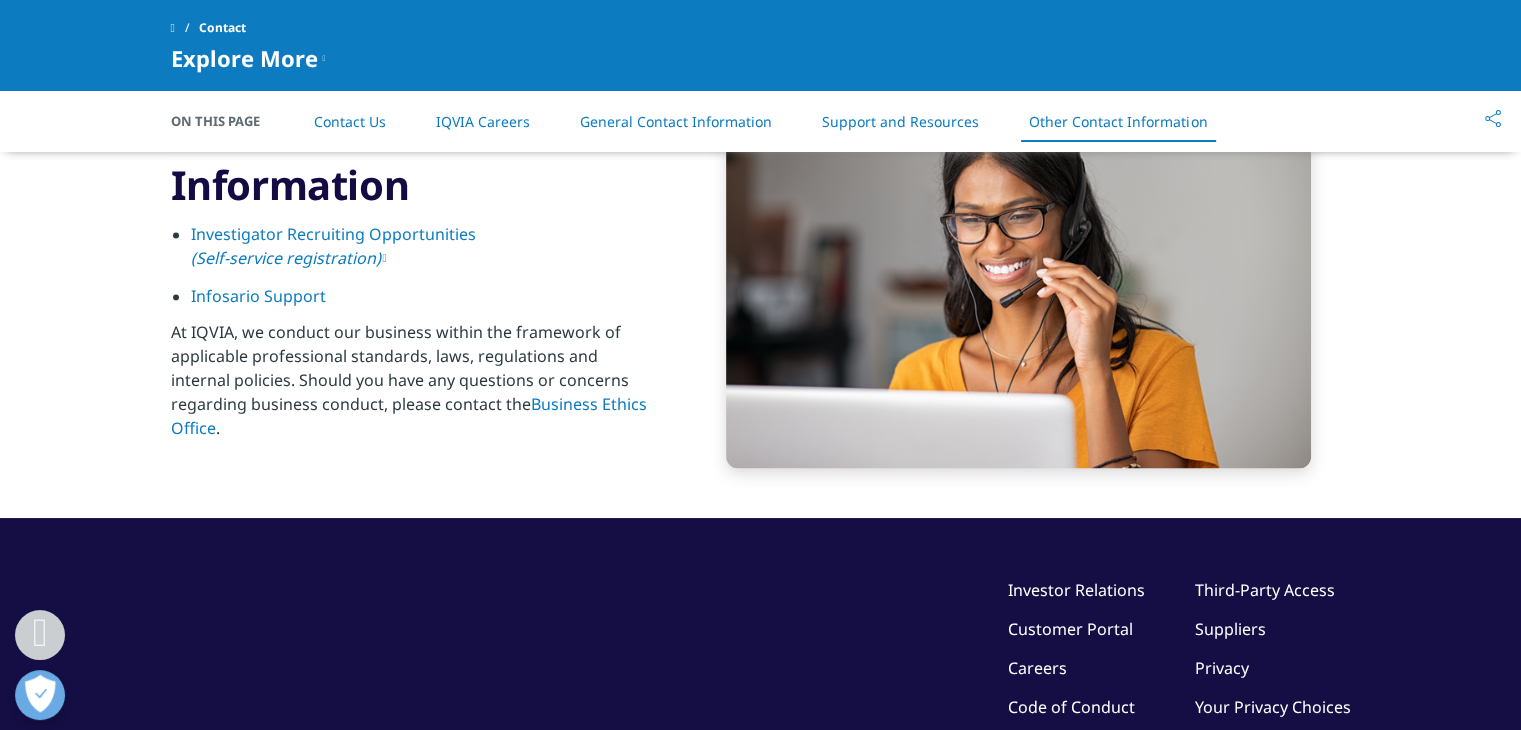 click on "IQVIA Careers" at bounding box center [483, 121] 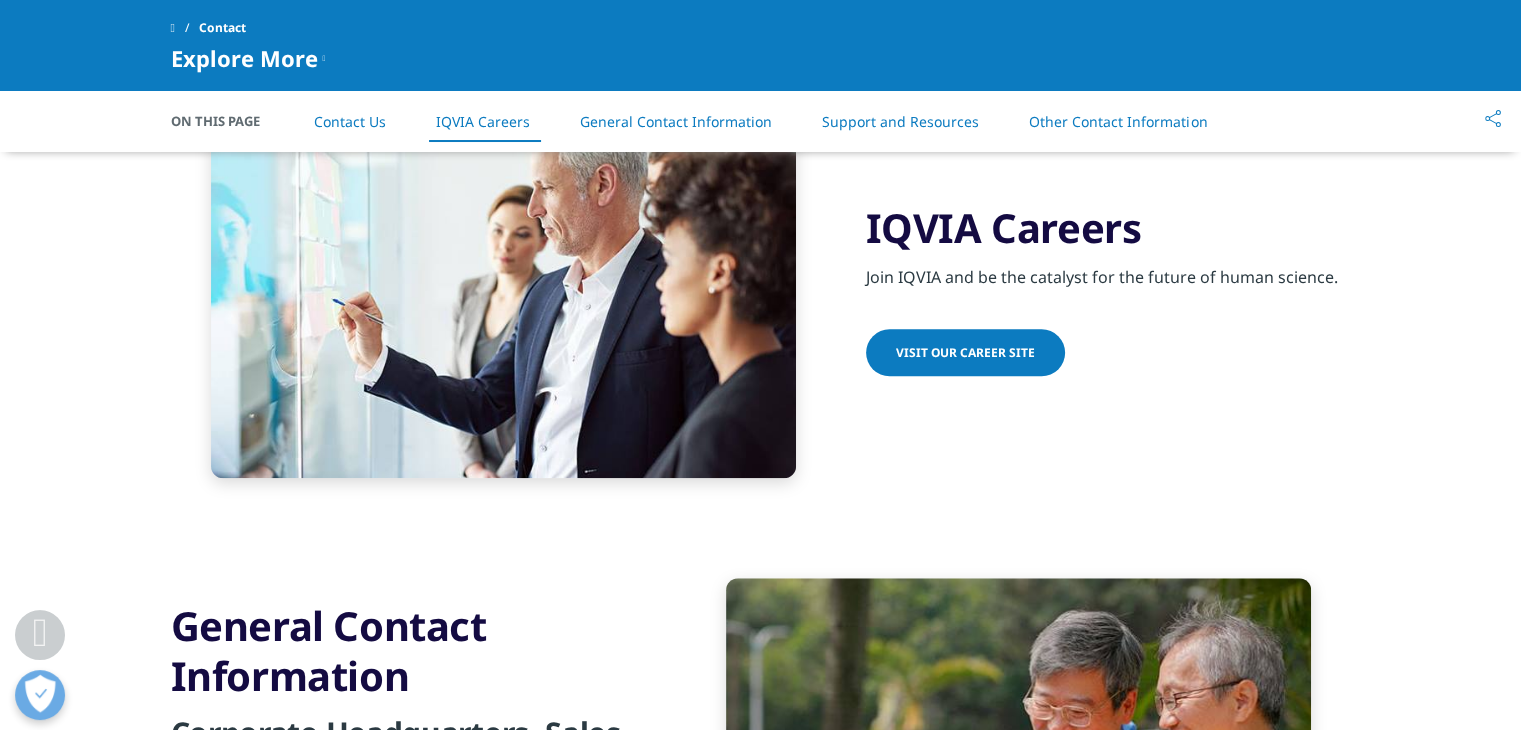 scroll, scrollTop: 1743, scrollLeft: 0, axis: vertical 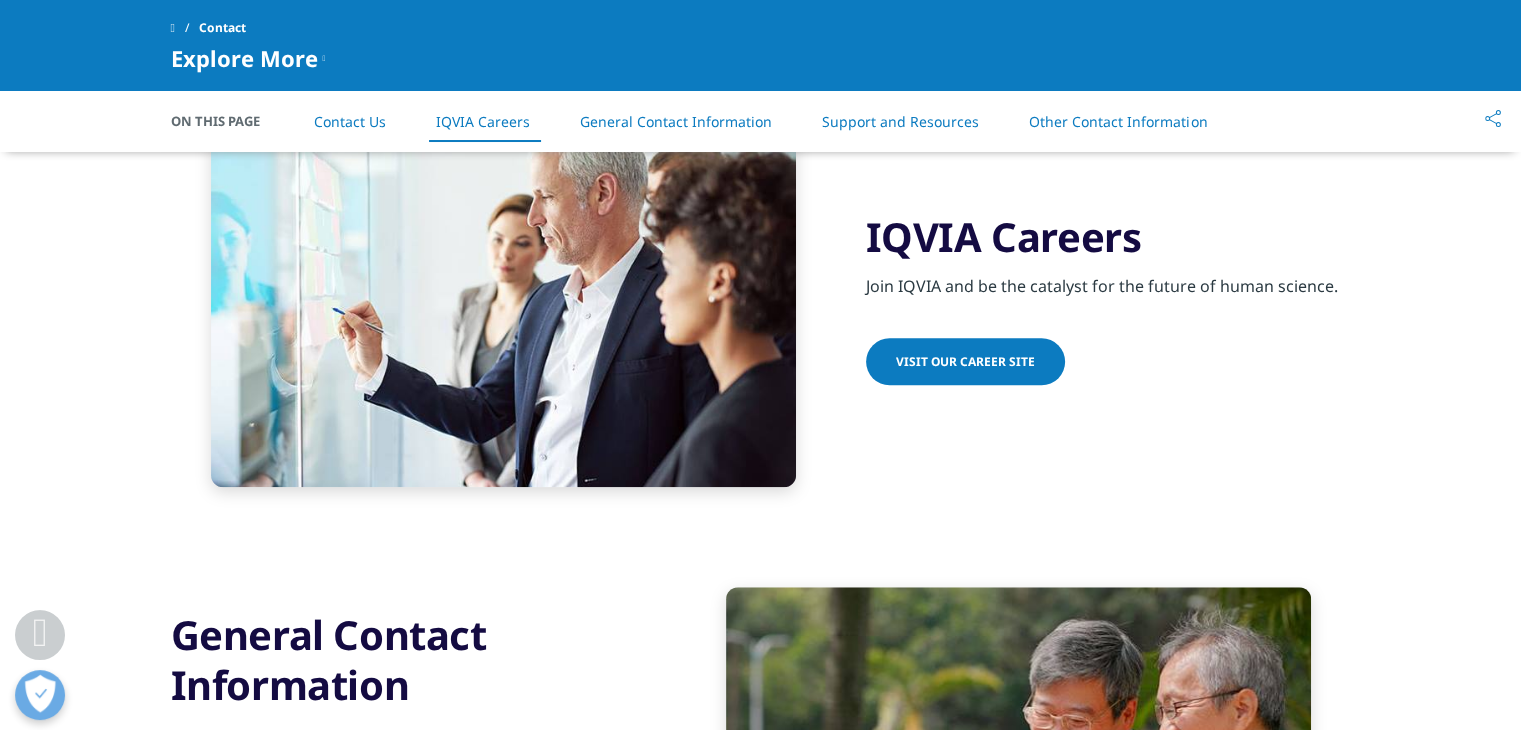 click on "Visit our Career Site" at bounding box center (965, 361) 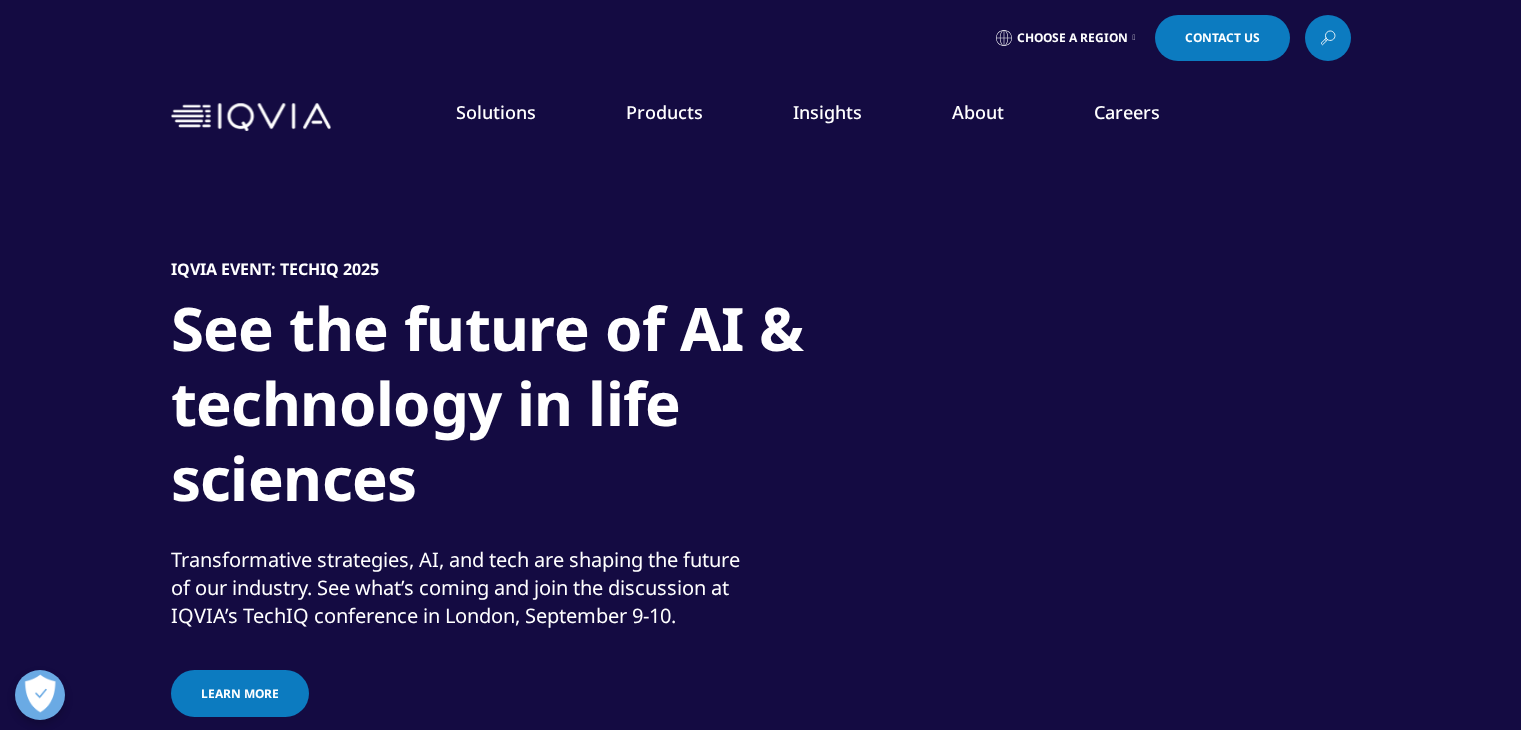 scroll, scrollTop: 0, scrollLeft: 0, axis: both 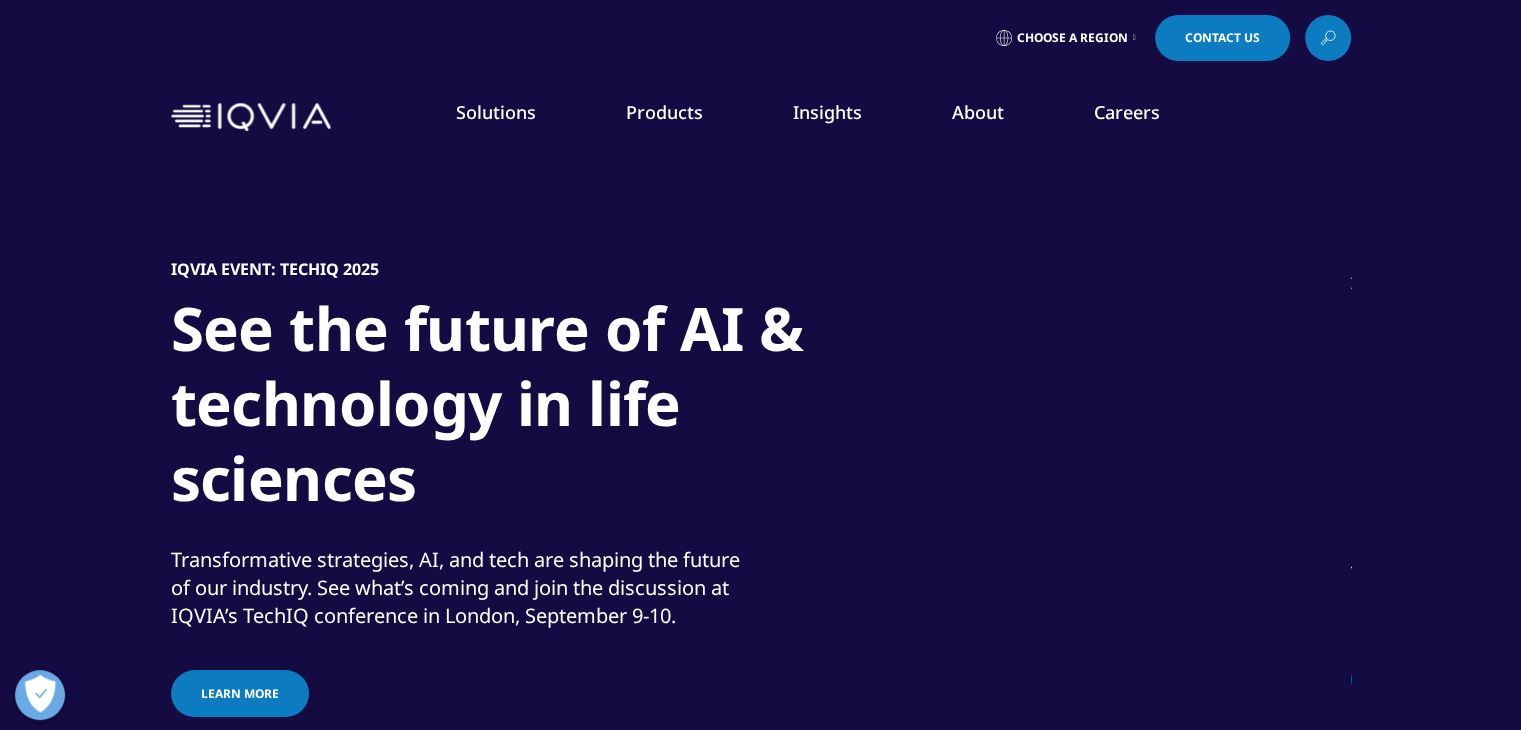 click on "Choose a Region" at bounding box center [1066, 38] 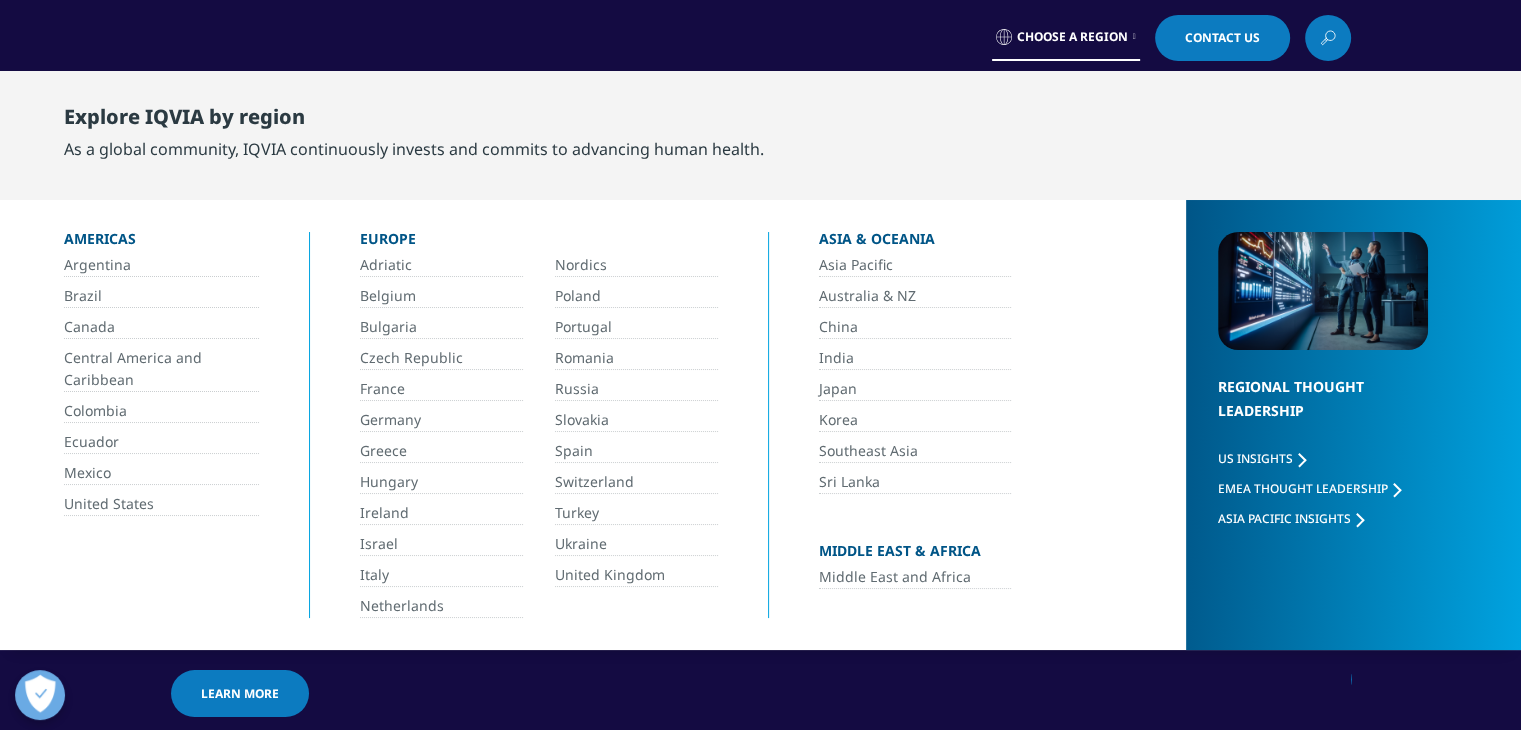 click on "Argentina" at bounding box center (161, 265) 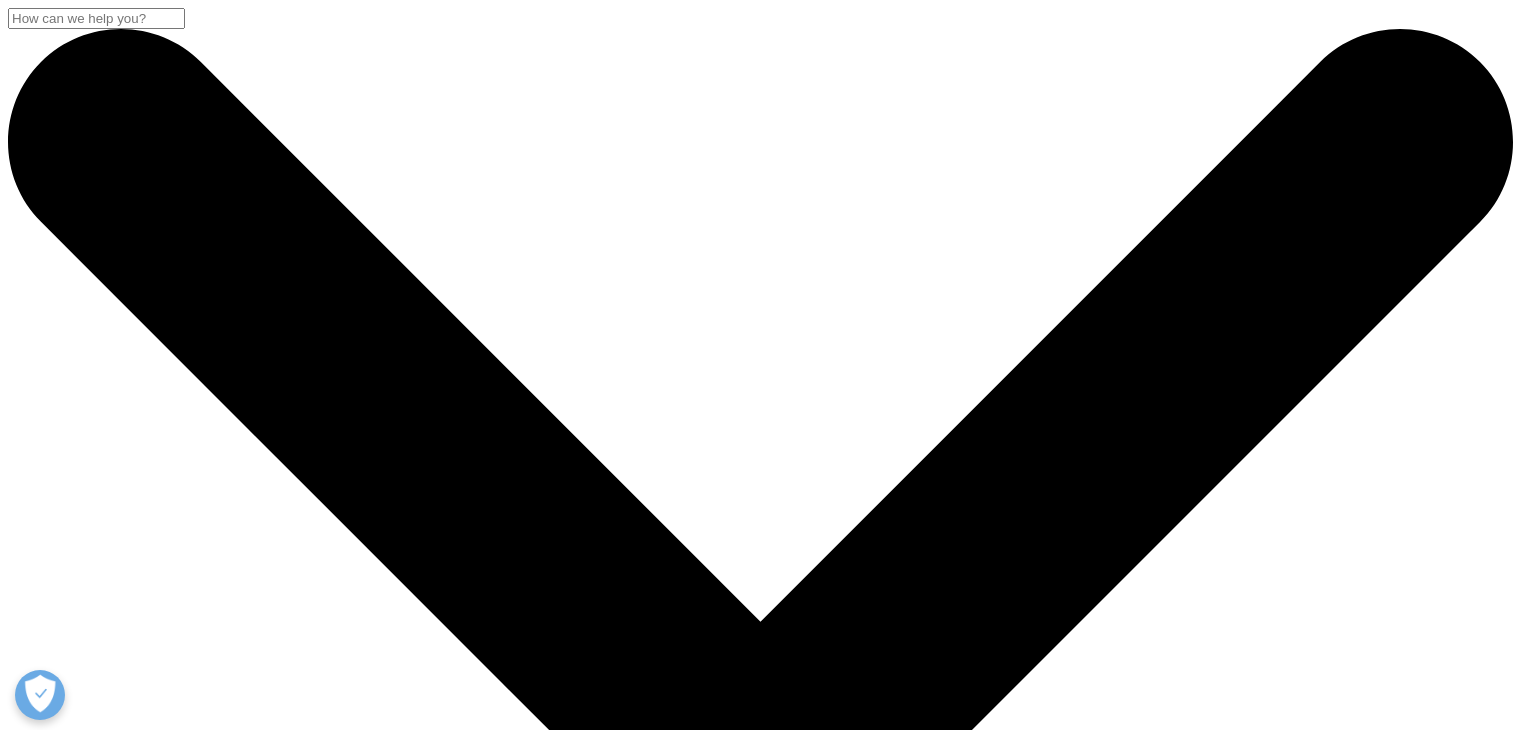 scroll, scrollTop: 0, scrollLeft: 0, axis: both 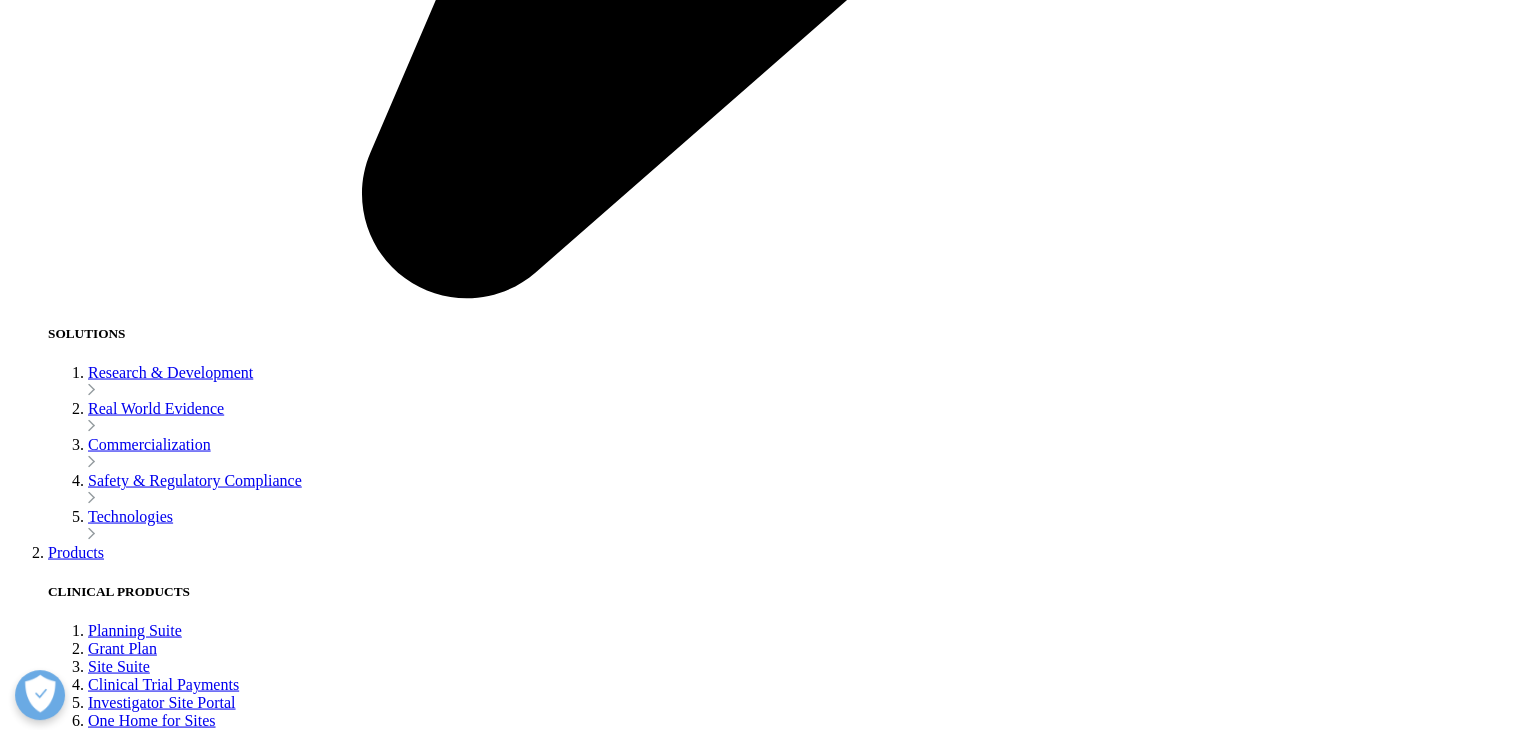 click at bounding box center [760, 19433] 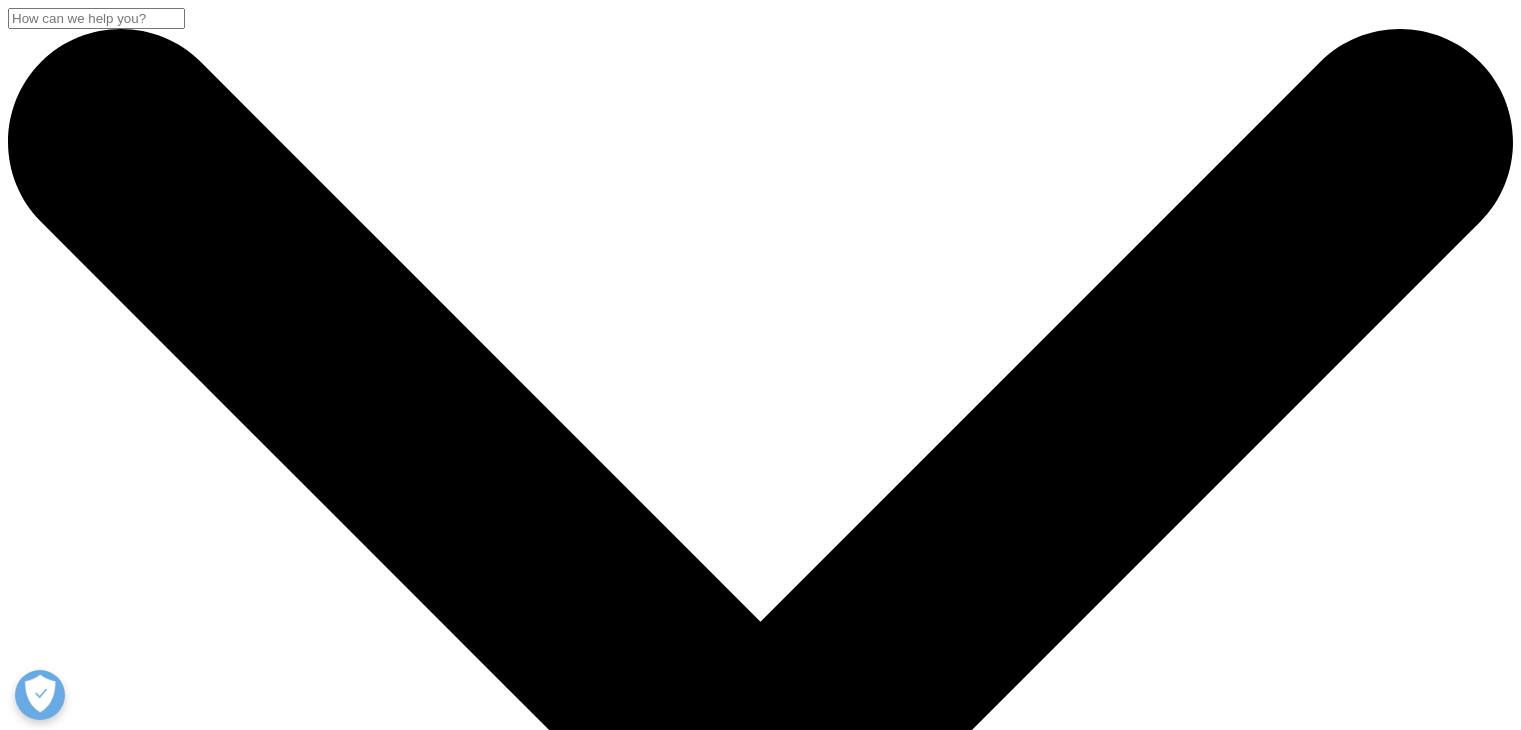 scroll, scrollTop: 0, scrollLeft: 0, axis: both 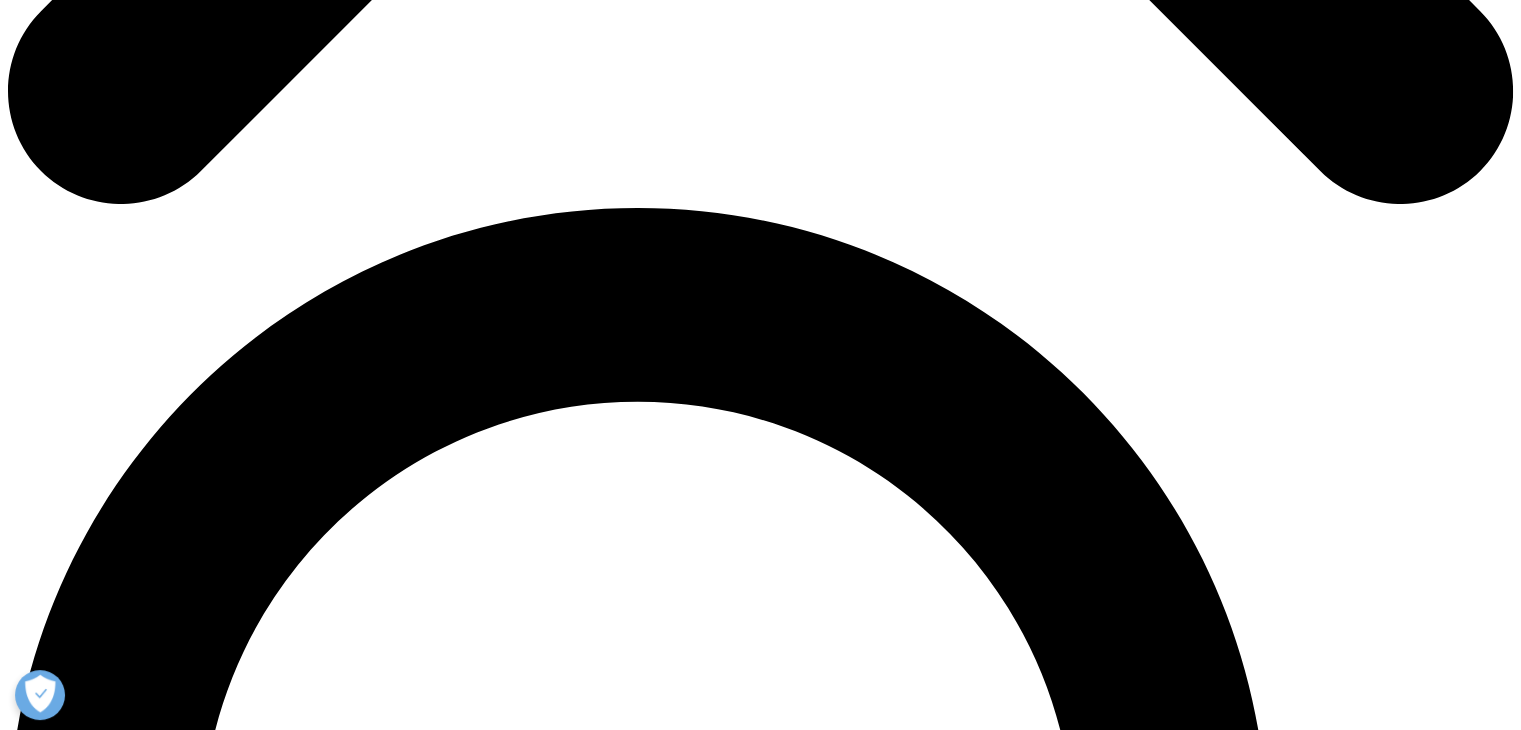 click on "Careers" at bounding box center (75, 26060) 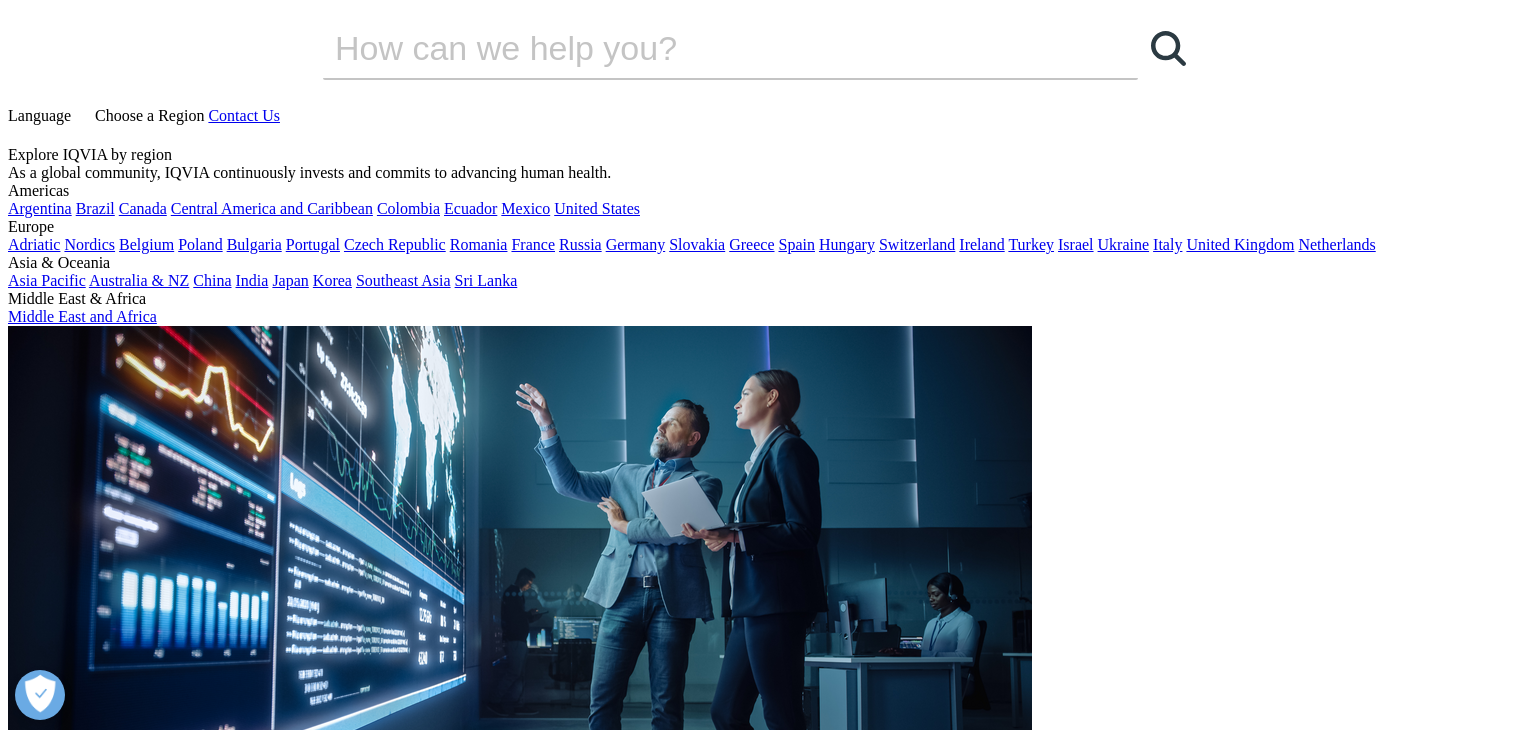 scroll, scrollTop: 0, scrollLeft: 0, axis: both 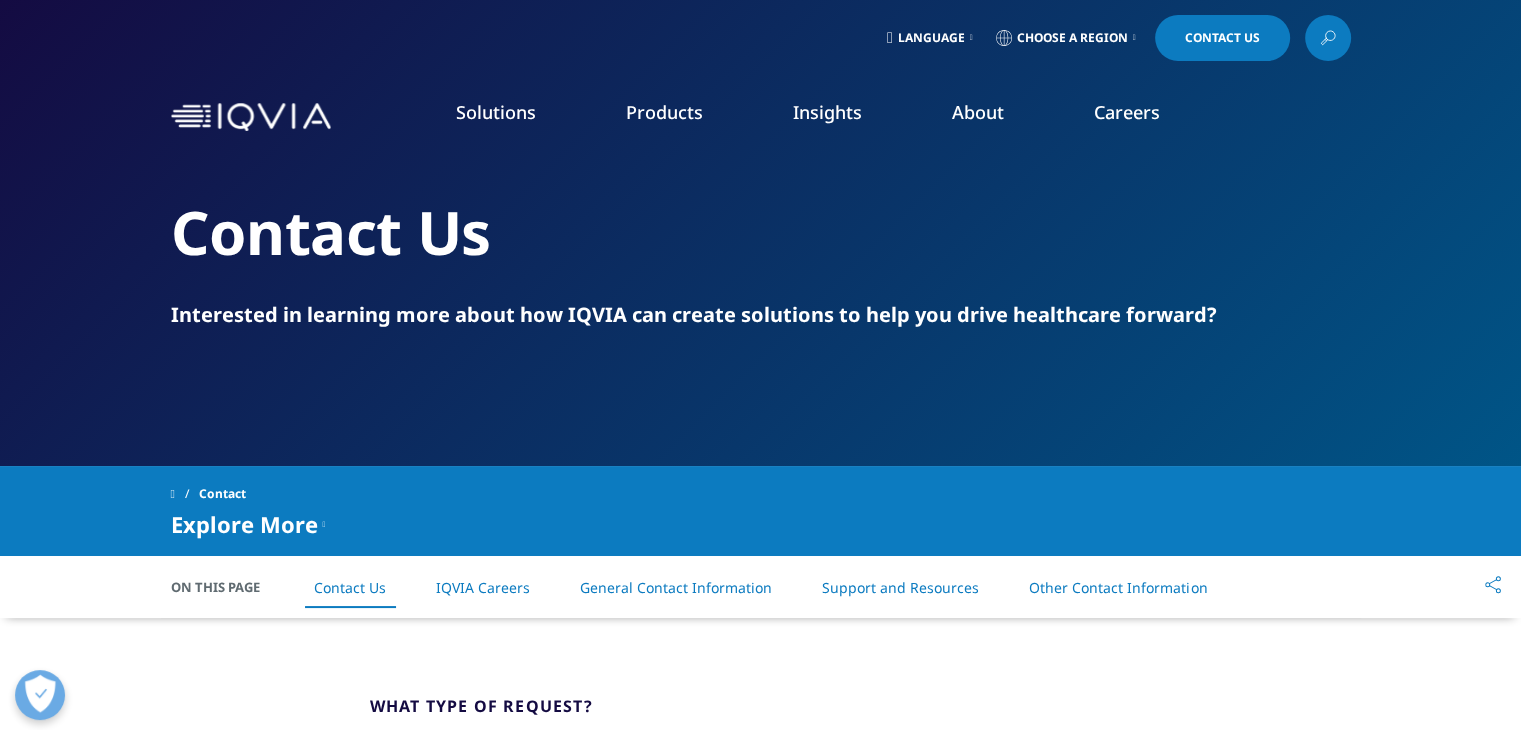 click on "Language" at bounding box center (931, 38) 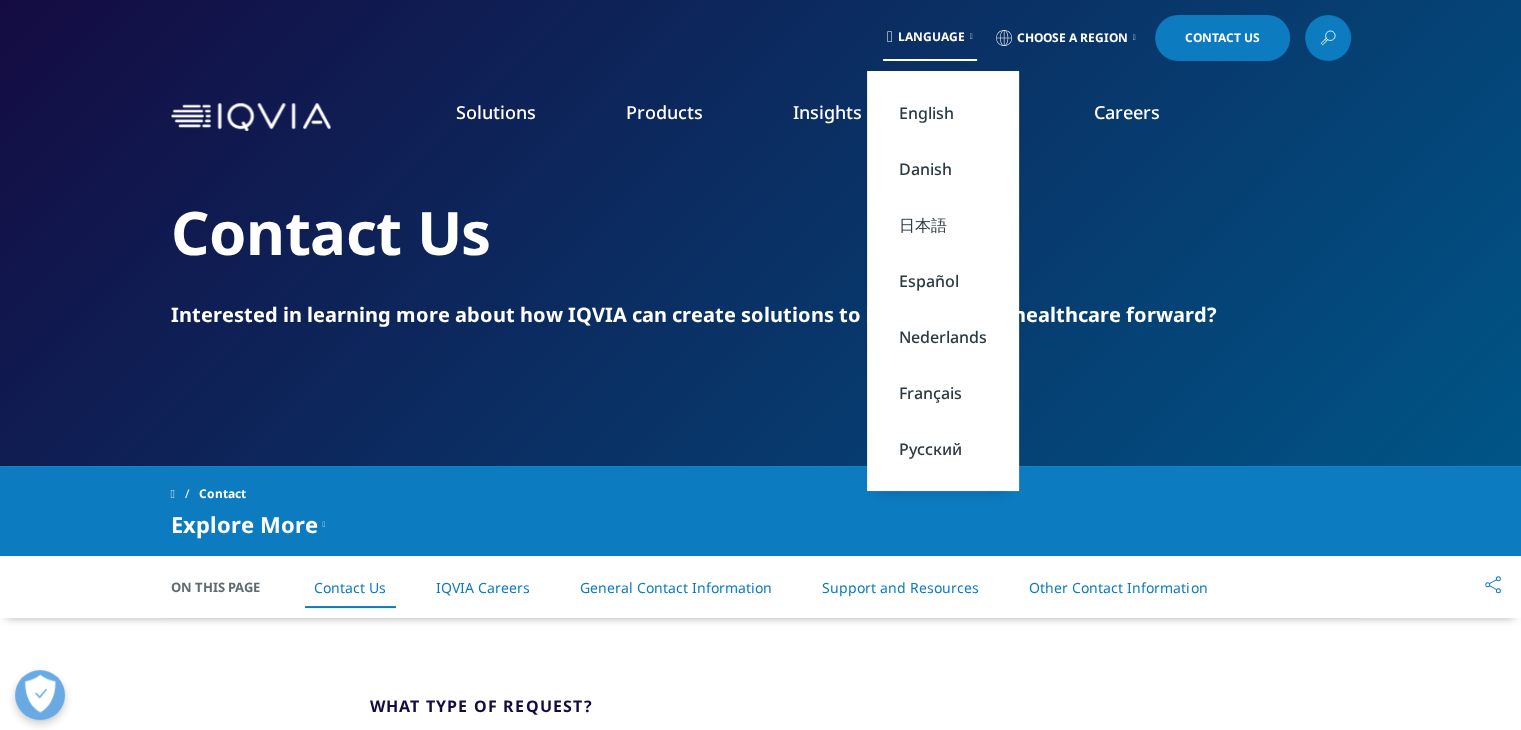 click on "Español" at bounding box center [943, 281] 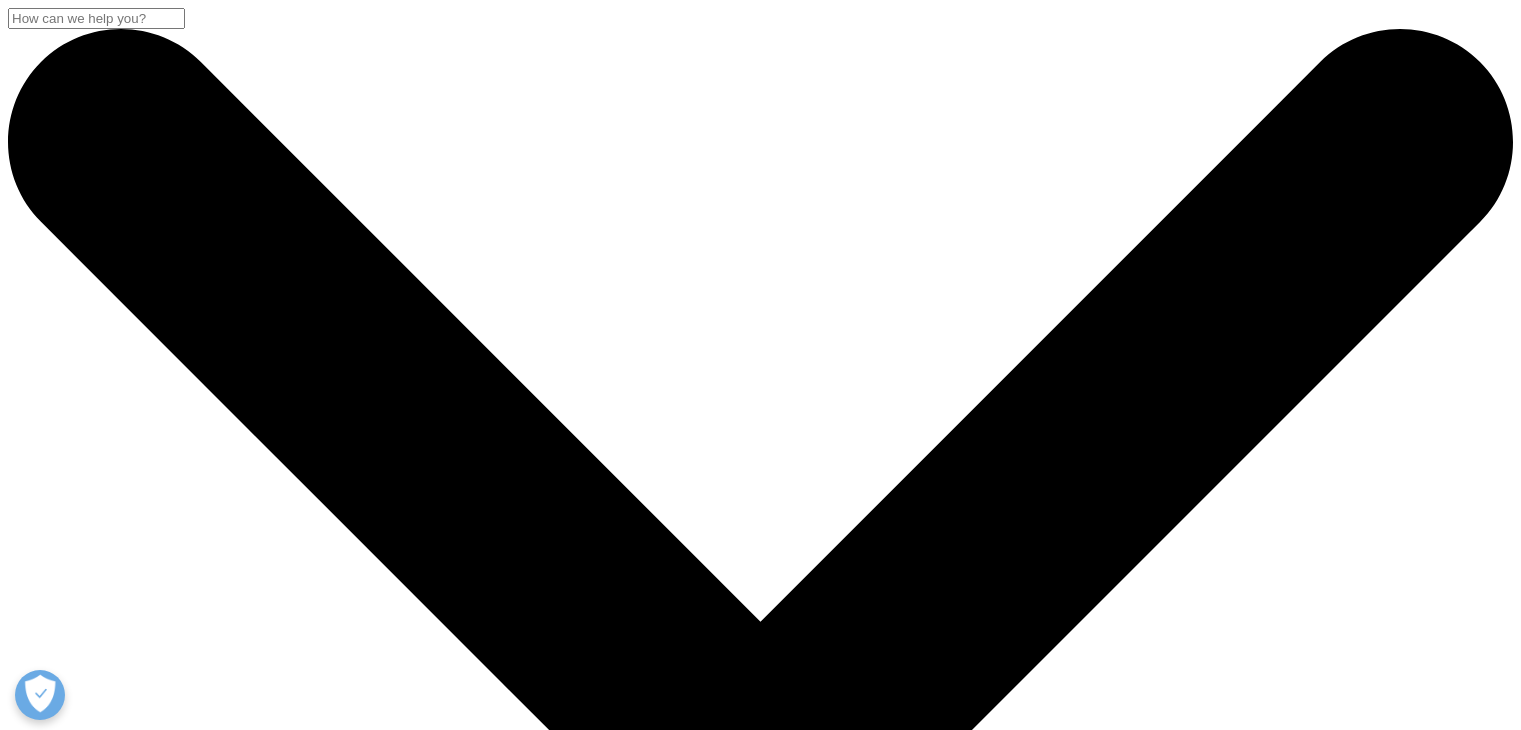 scroll, scrollTop: 0, scrollLeft: 0, axis: both 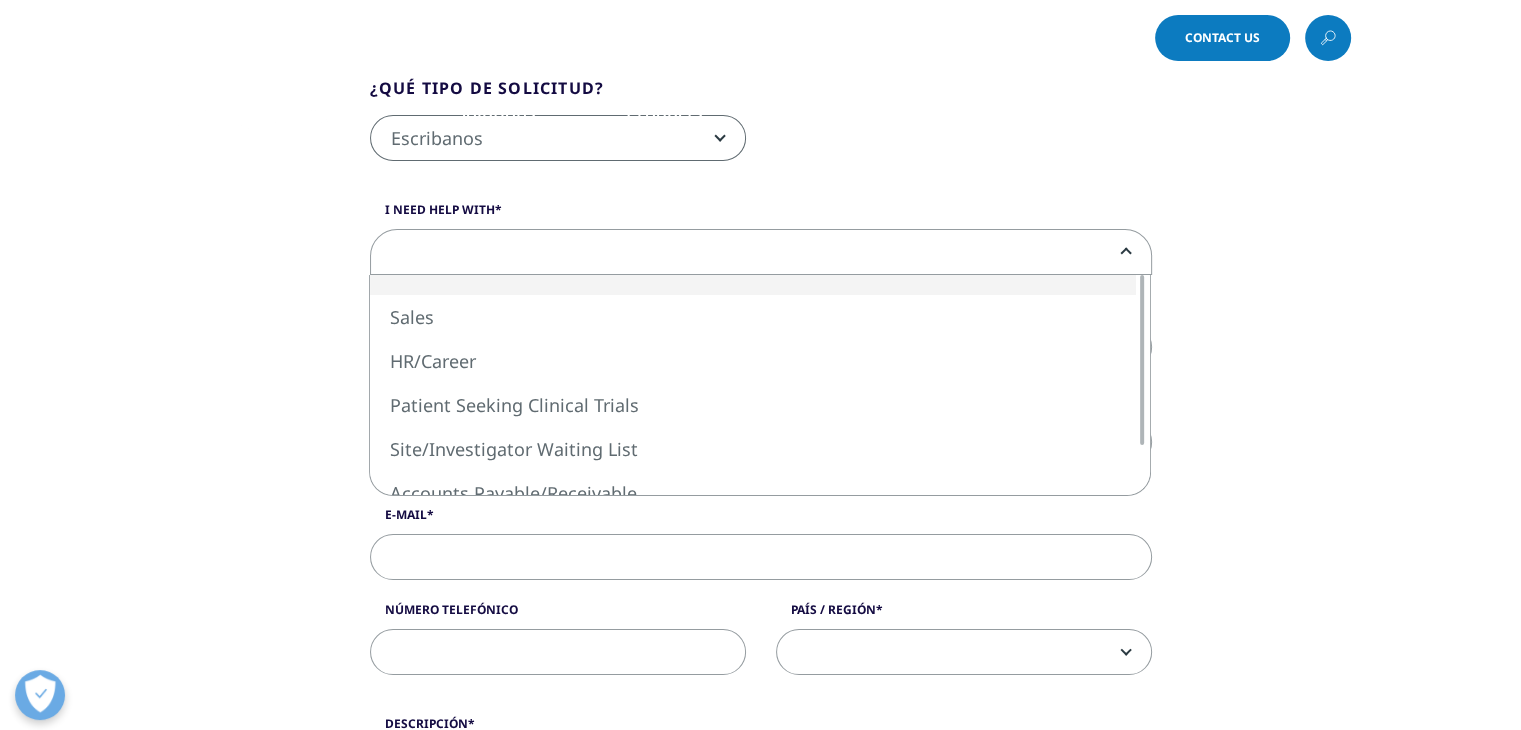 click at bounding box center (761, 253) 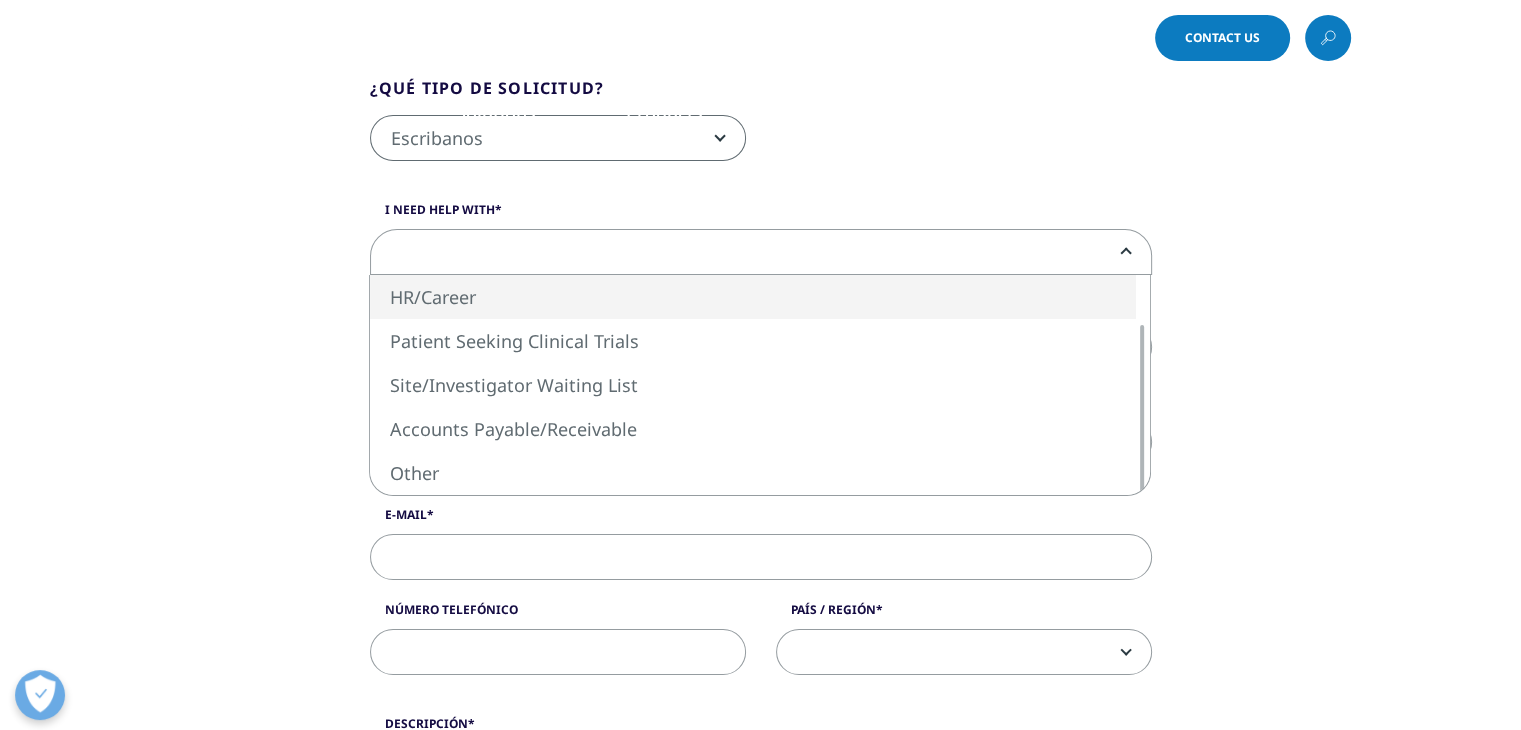 select on "HR/Career" 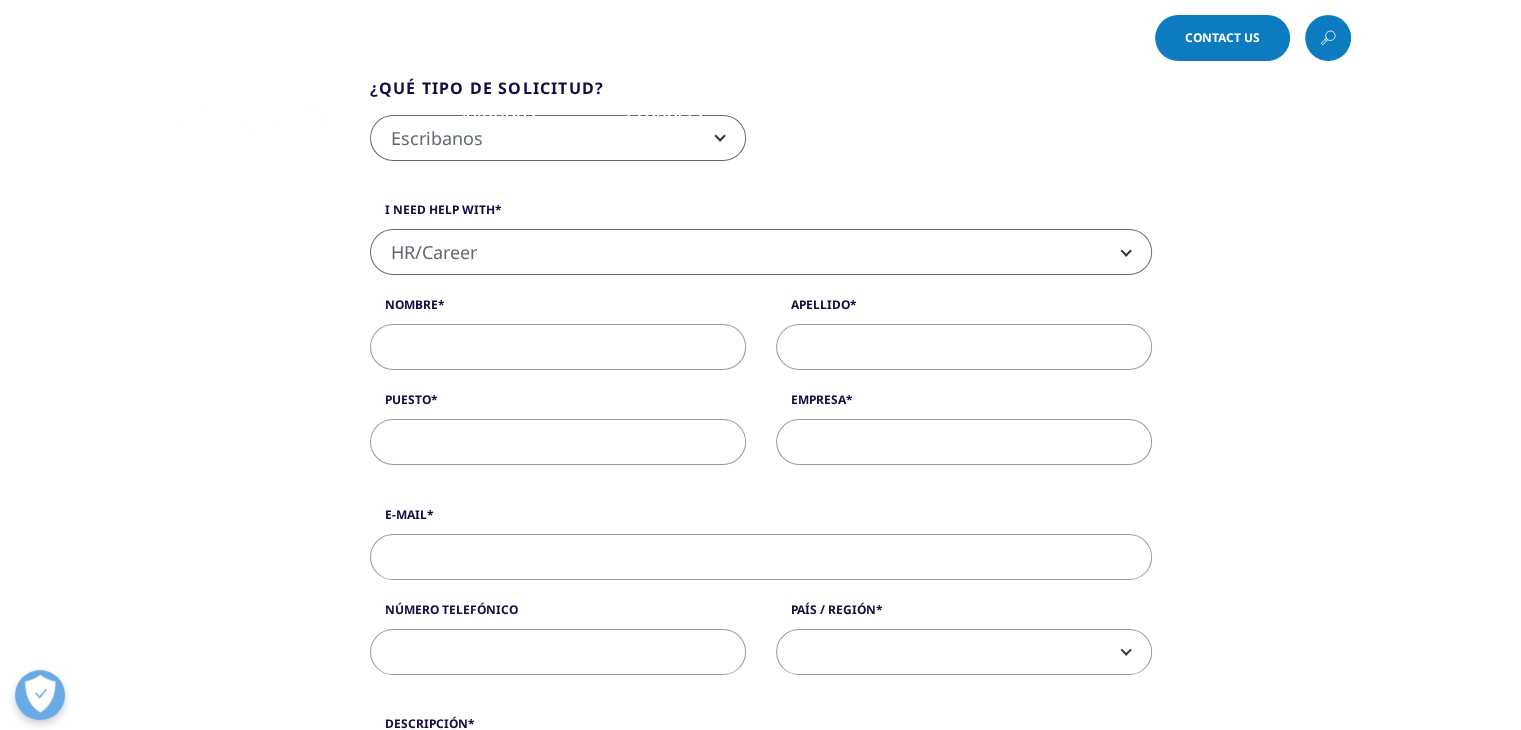 click on "Products
CLINICAL PRODUCTS
Planning Suite
Grant Plan
Site Suite
Clinical Trial Payments
Investigator Site Portal
One Home for Sites
Patient Engagement Suite
Electronic Clinical Outcome Assessment (eCOA)
Interactive Response Technology (IRT)
Clinical Data Analytics Solutions
COMMERCIAL PRODUCTS
Information Management
Launch Strategy & Management
Pricing & Market Access
Brand Strategy & Management
Promotional Engagement
Patient Insights for HCP Engagement​
Orchestrated Analytics" at bounding box center (664, 132) 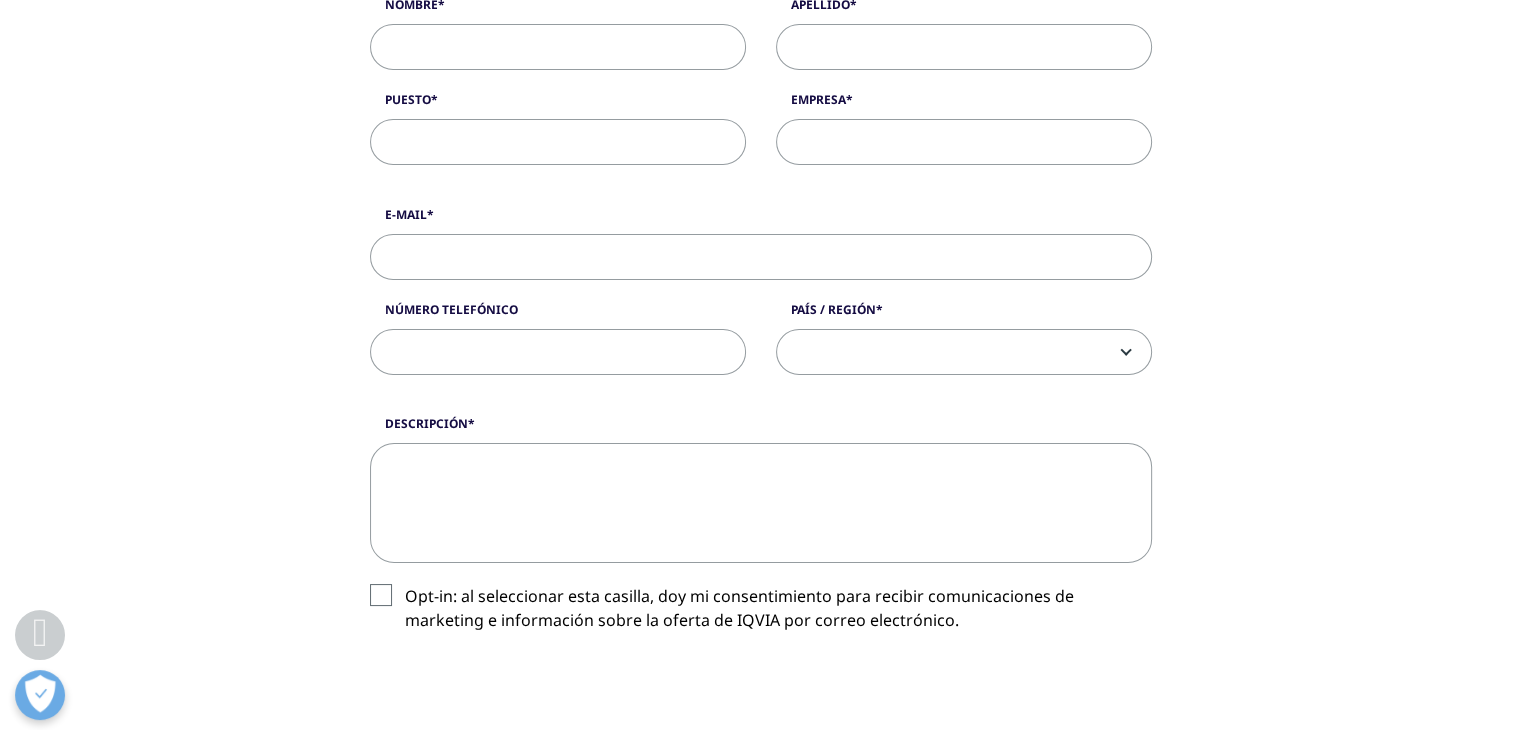 scroll, scrollTop: 400, scrollLeft: 0, axis: vertical 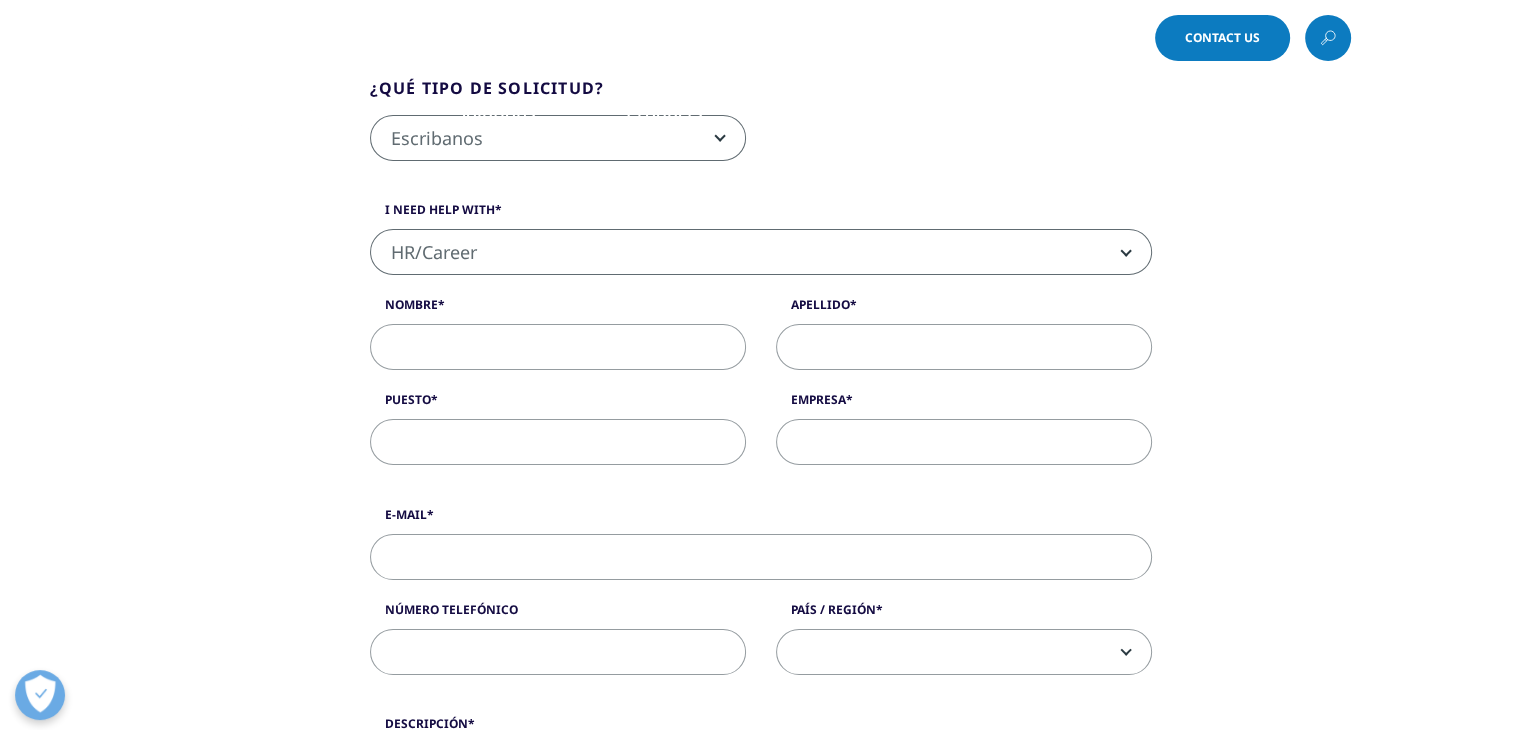 click on "quick find a capability" at bounding box center (161, 216) 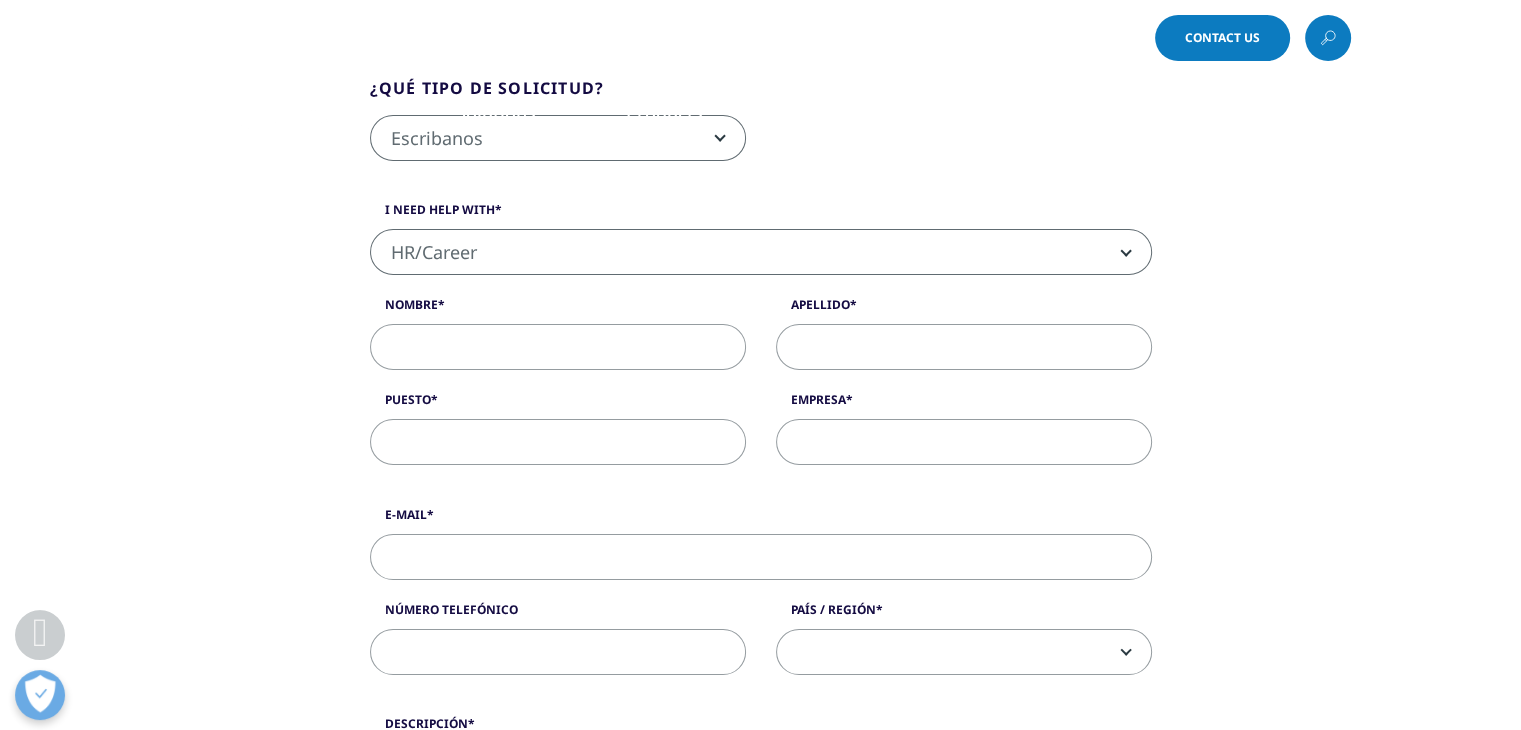 scroll, scrollTop: 644, scrollLeft: 0, axis: vertical 